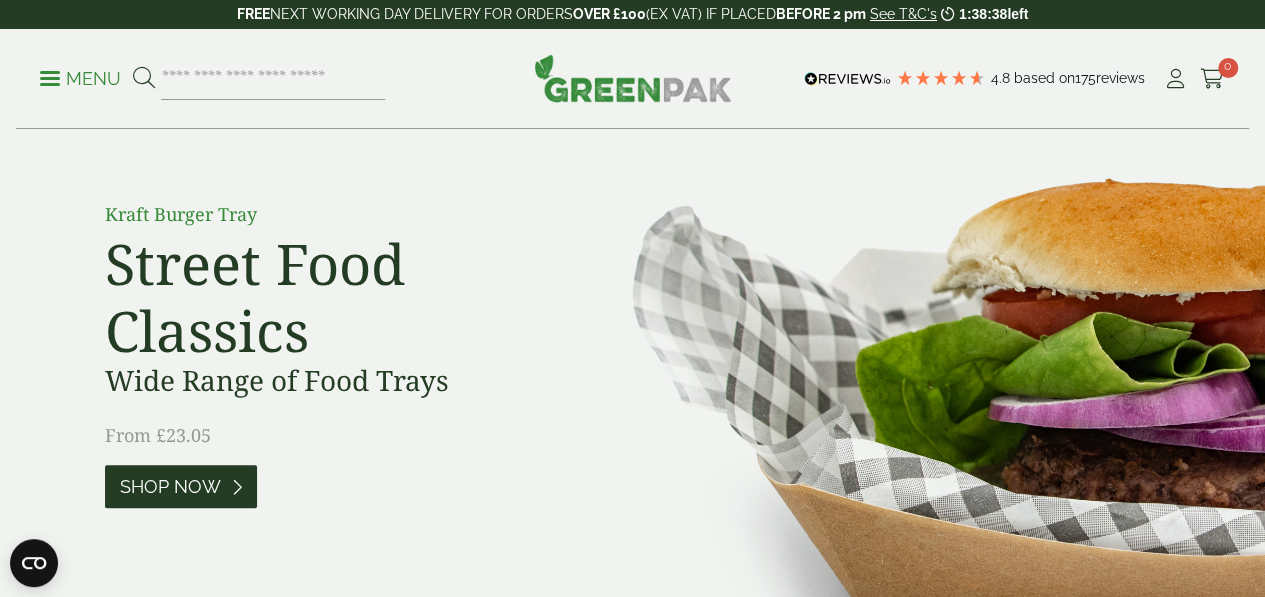 scroll, scrollTop: 125, scrollLeft: 0, axis: vertical 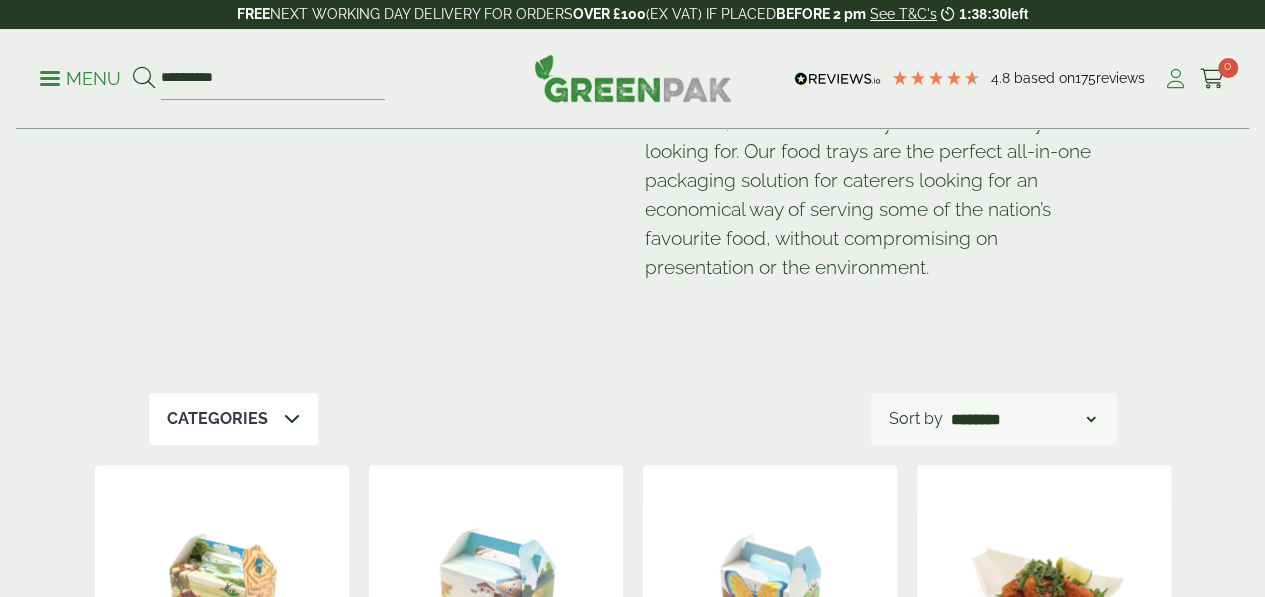 click at bounding box center [1175, 79] 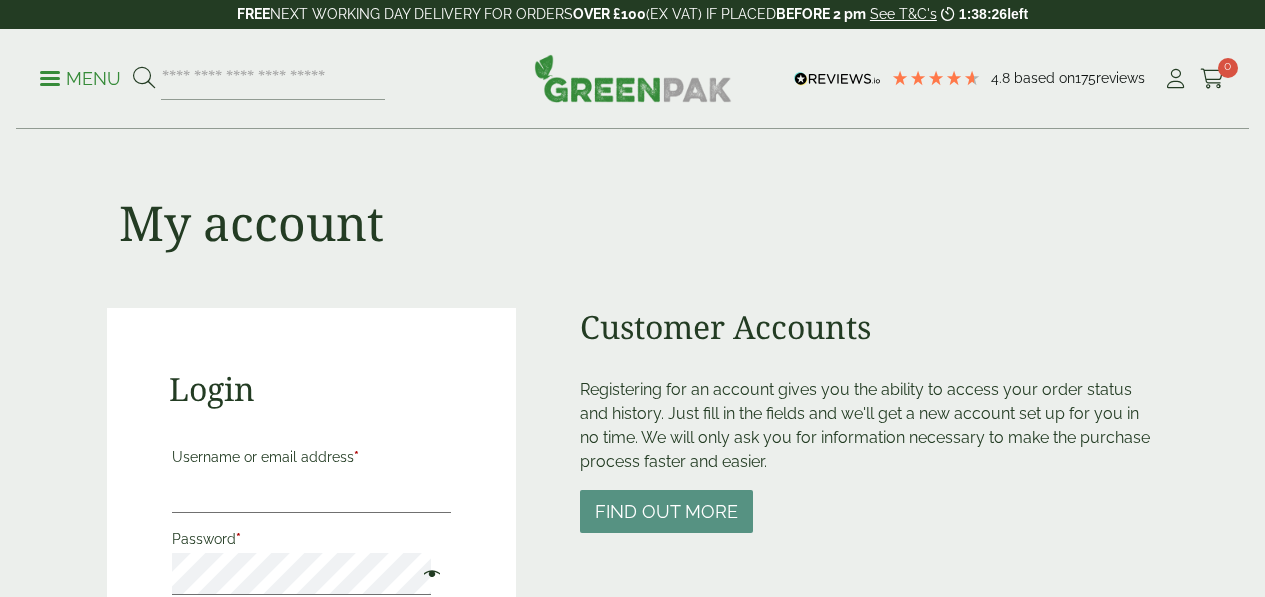 scroll, scrollTop: 0, scrollLeft: 0, axis: both 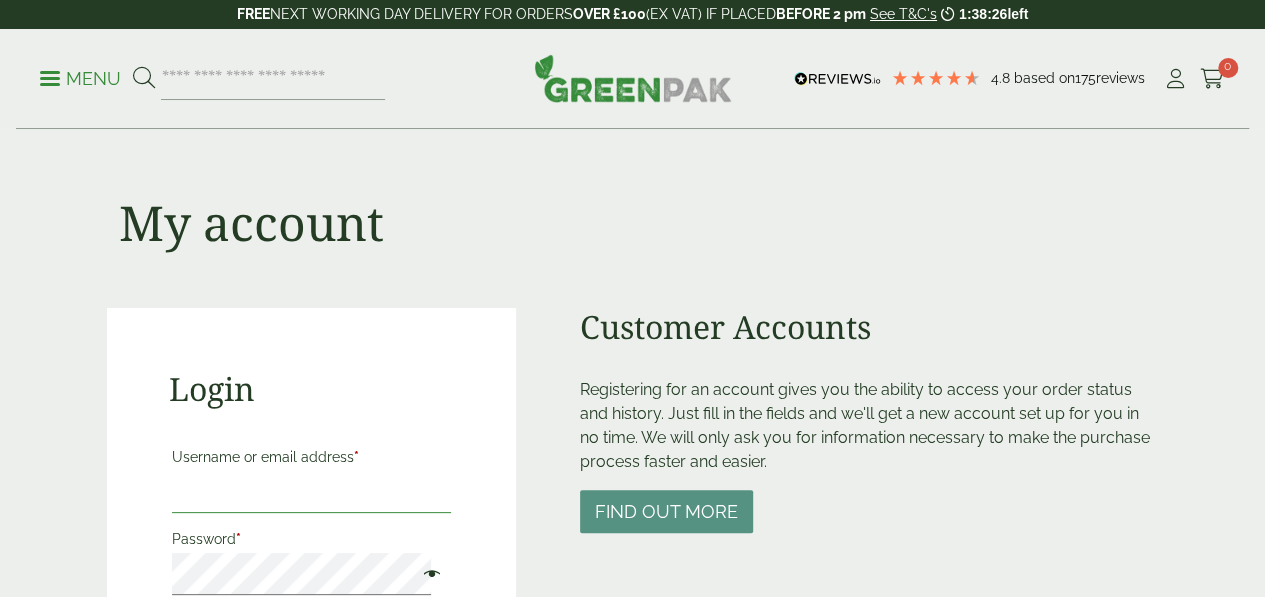 type on "**********" 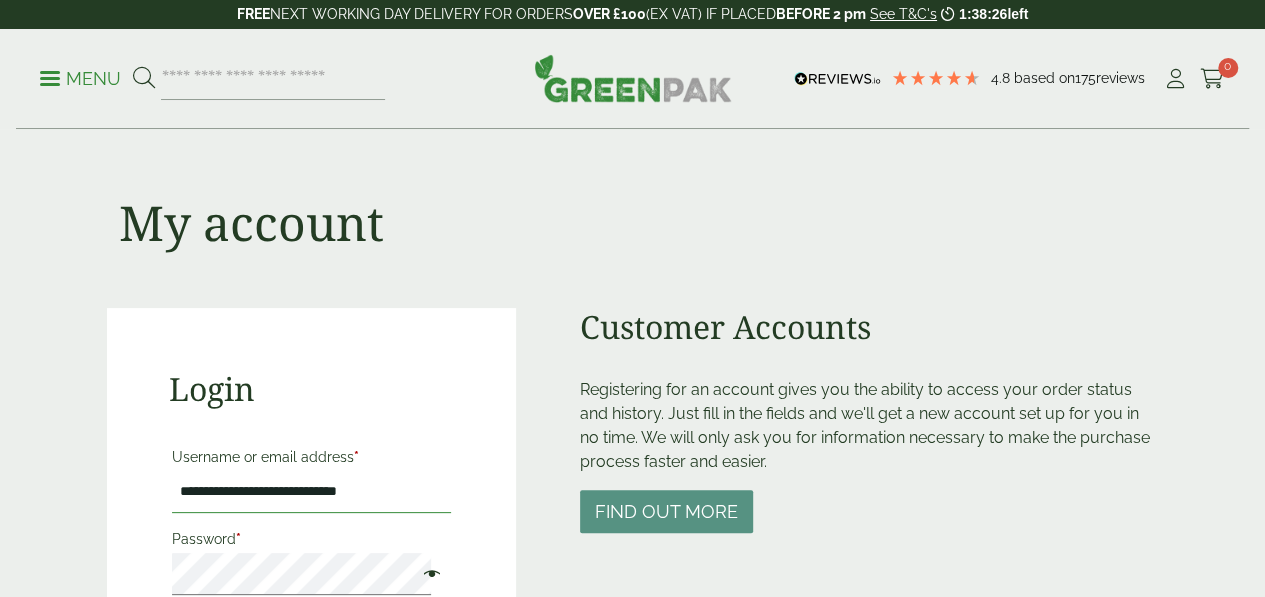 drag, startPoint x: 0, startPoint y: 0, endPoint x: 403, endPoint y: 506, distance: 646.8732 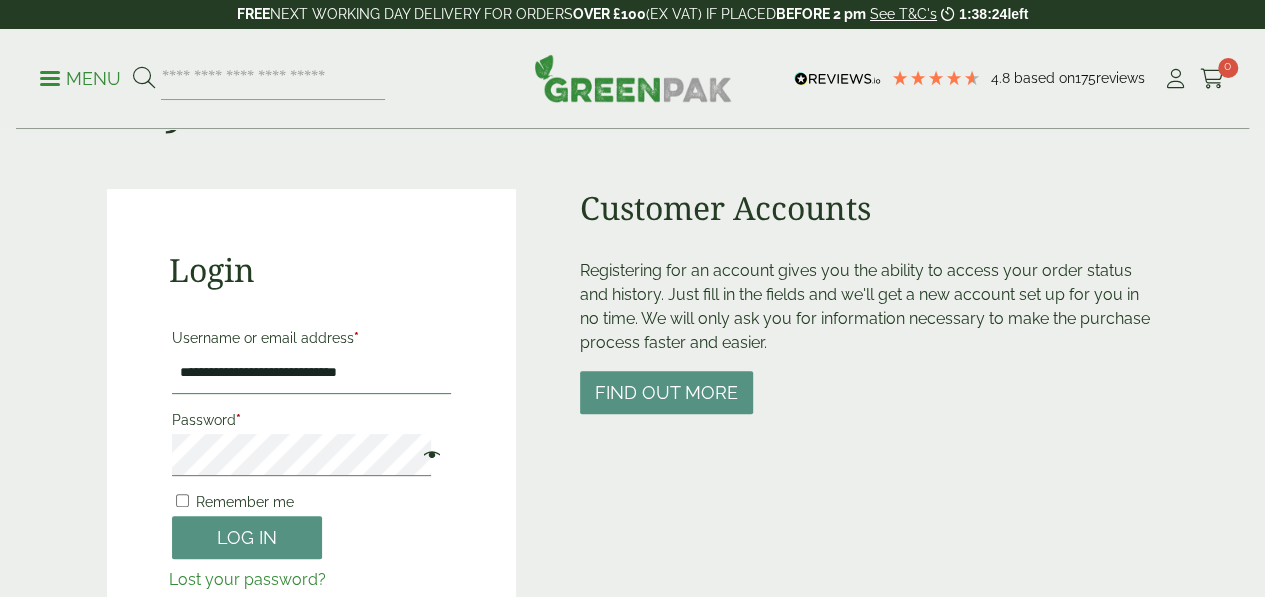 scroll, scrollTop: 115, scrollLeft: 0, axis: vertical 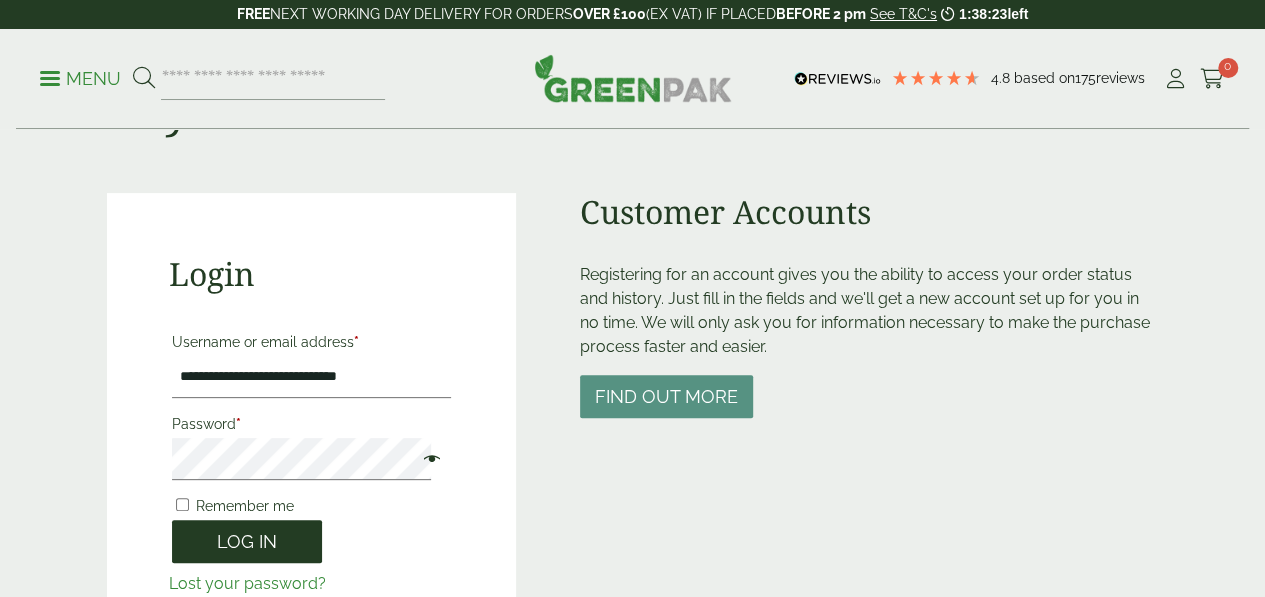click on "Log in" at bounding box center (247, 541) 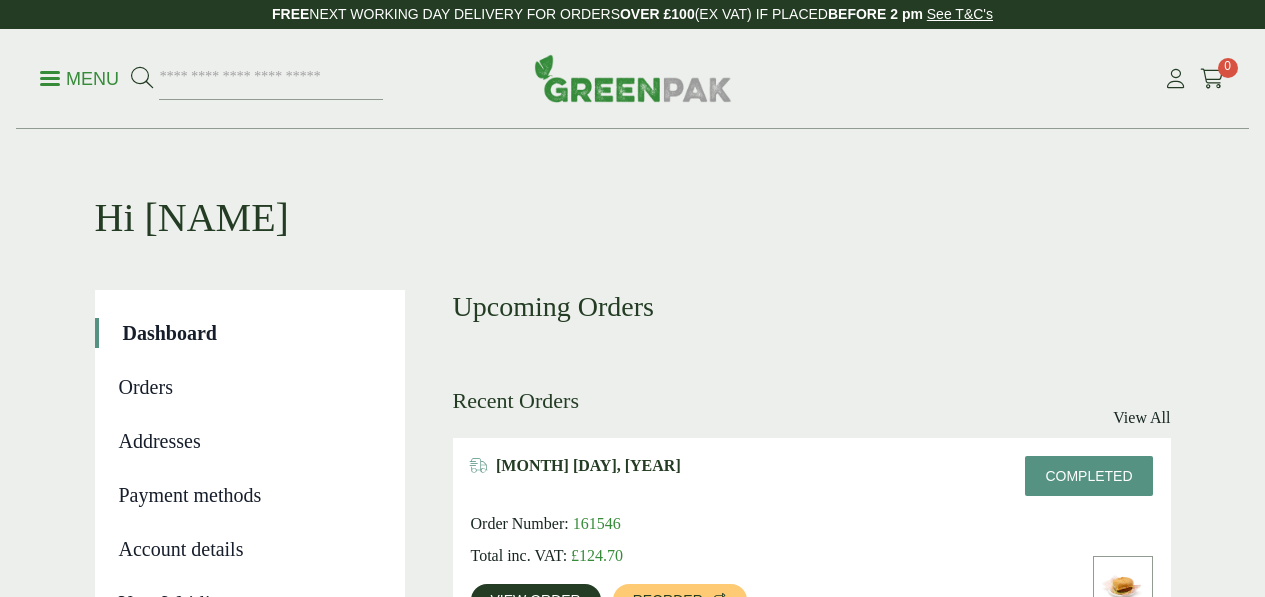 scroll, scrollTop: 0, scrollLeft: 0, axis: both 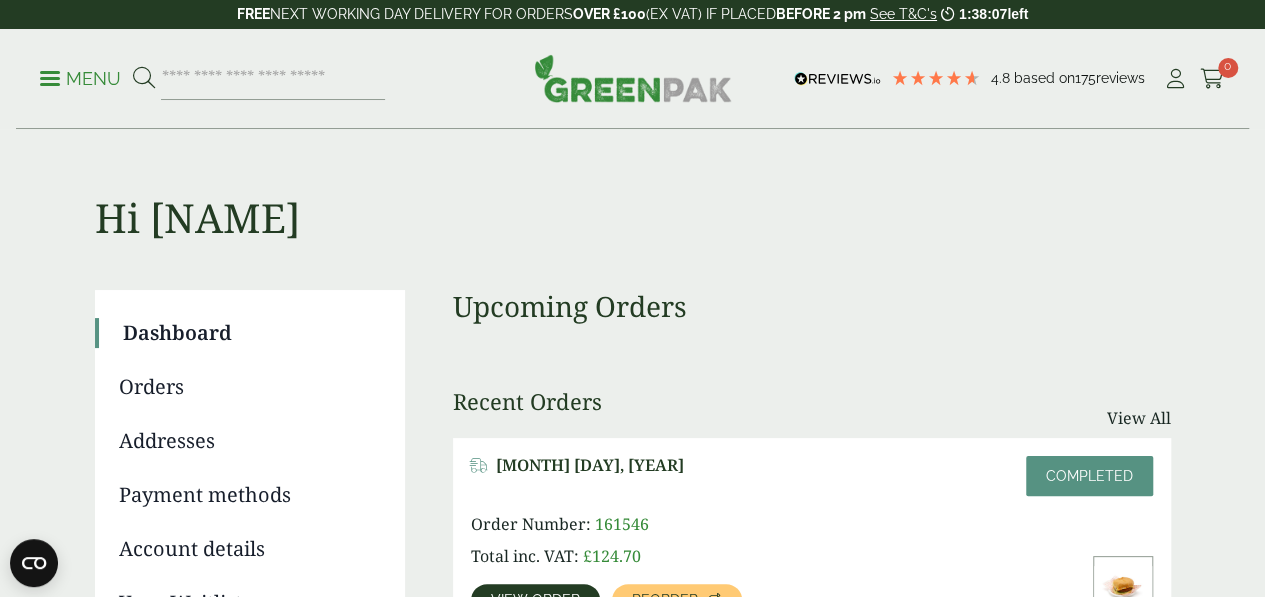 click on "Menu" at bounding box center [80, 79] 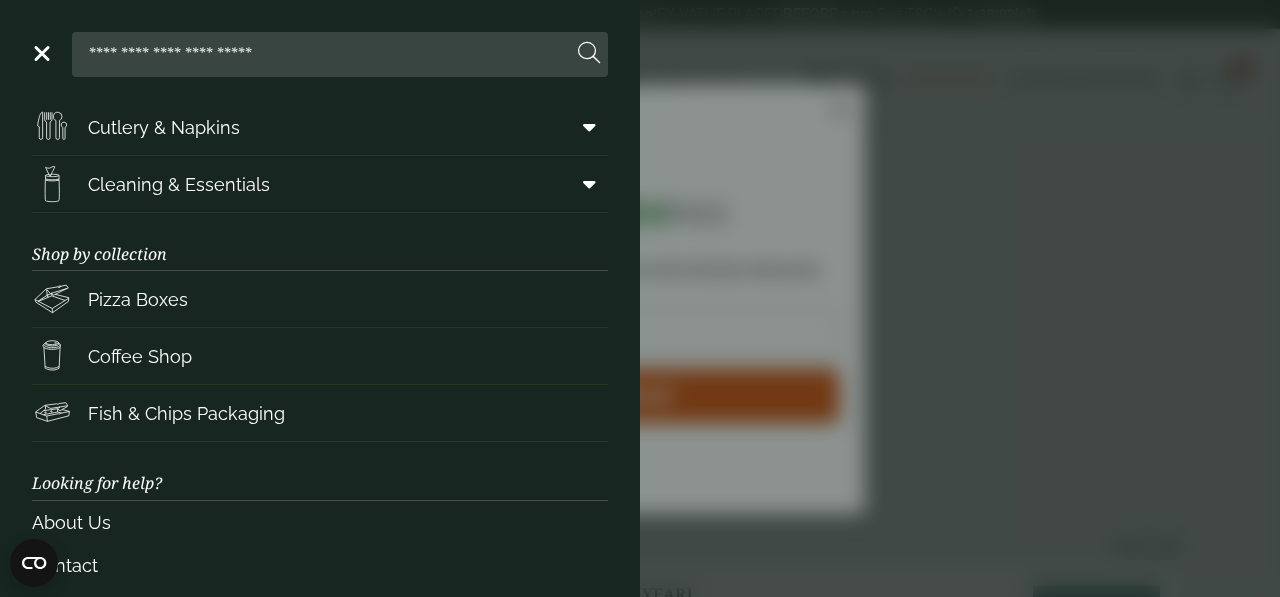 scroll, scrollTop: 390, scrollLeft: 0, axis: vertical 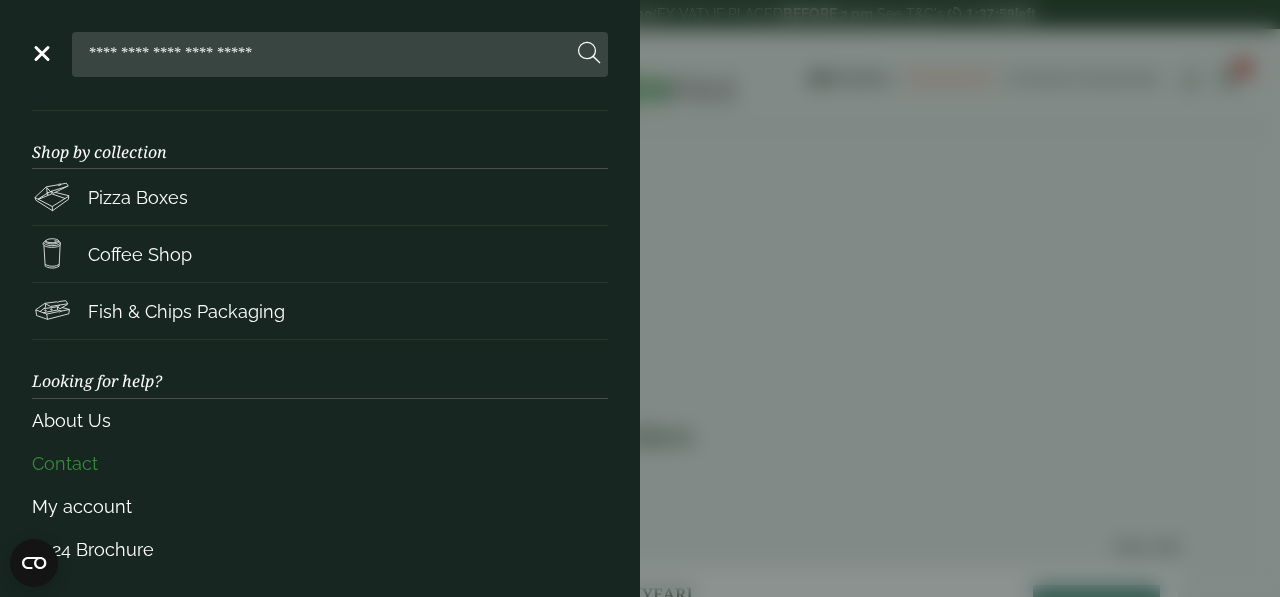 click on "Contact" at bounding box center (320, 463) 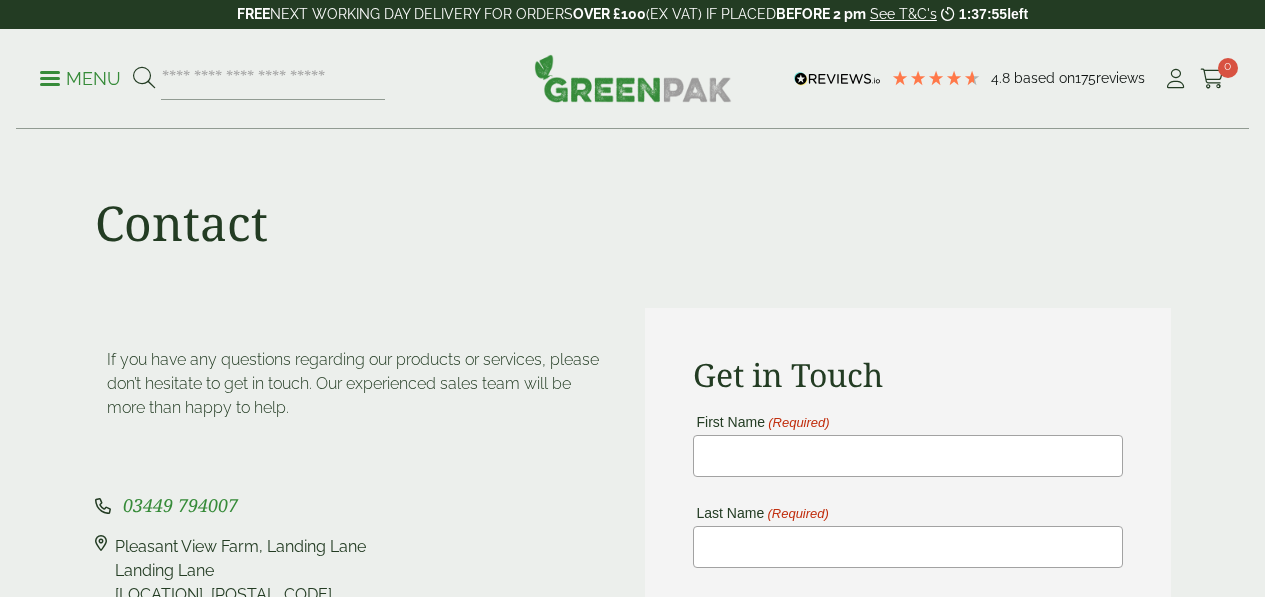 scroll, scrollTop: 0, scrollLeft: 0, axis: both 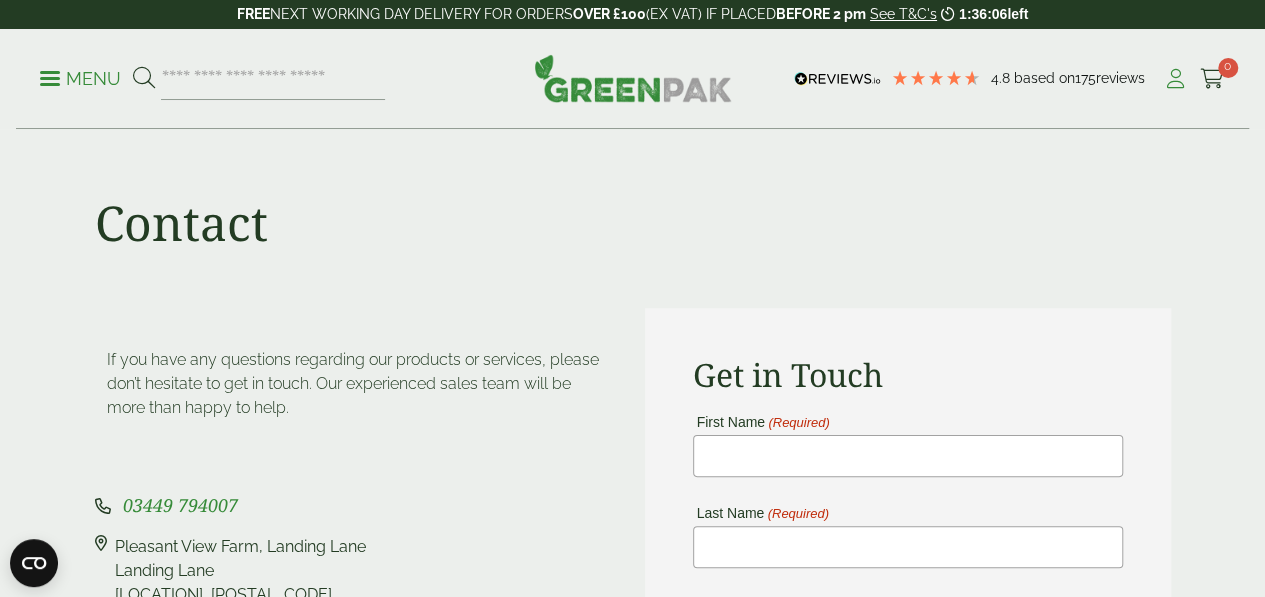 click at bounding box center (1175, 79) 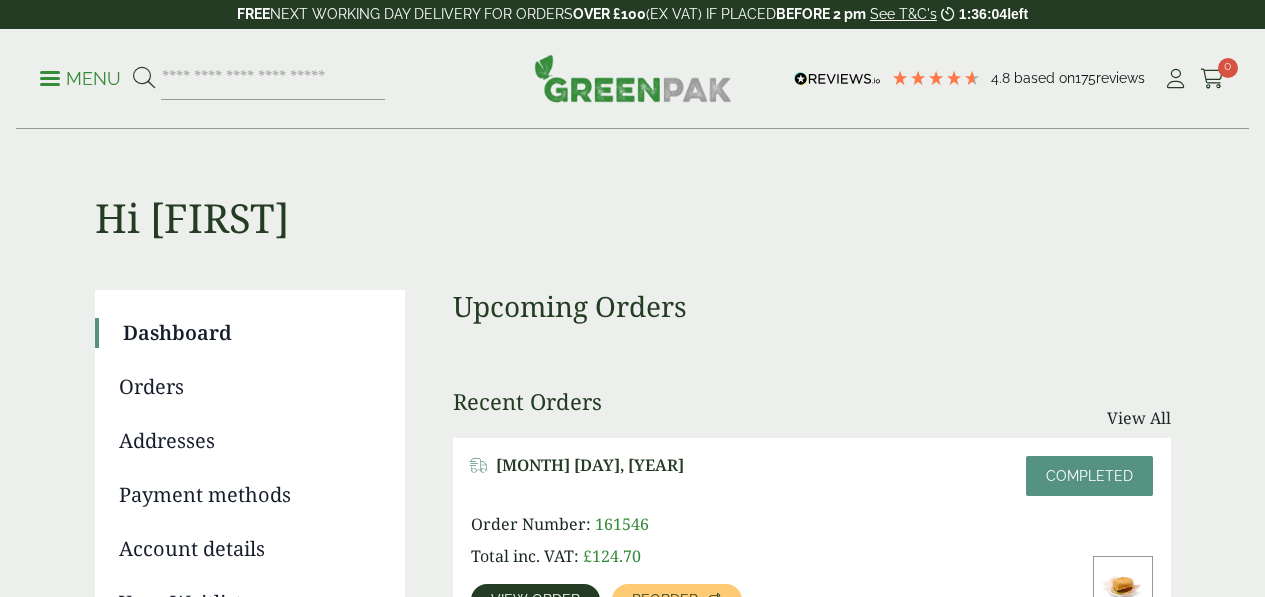 scroll, scrollTop: 0, scrollLeft: 0, axis: both 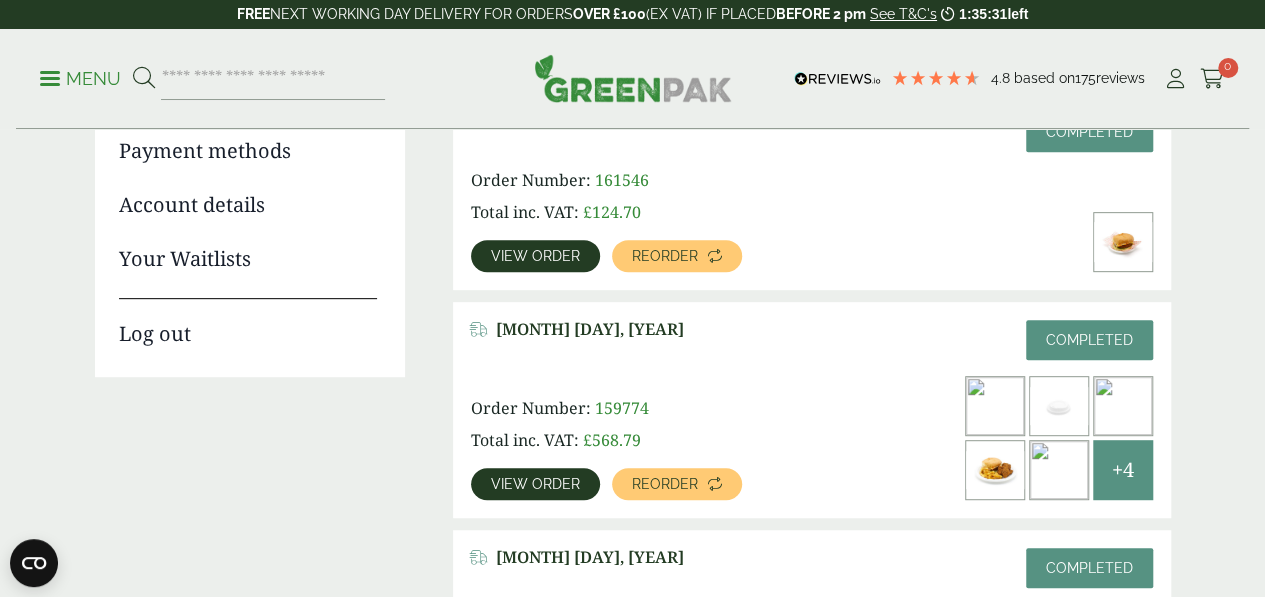 click on "View order" at bounding box center [535, 484] 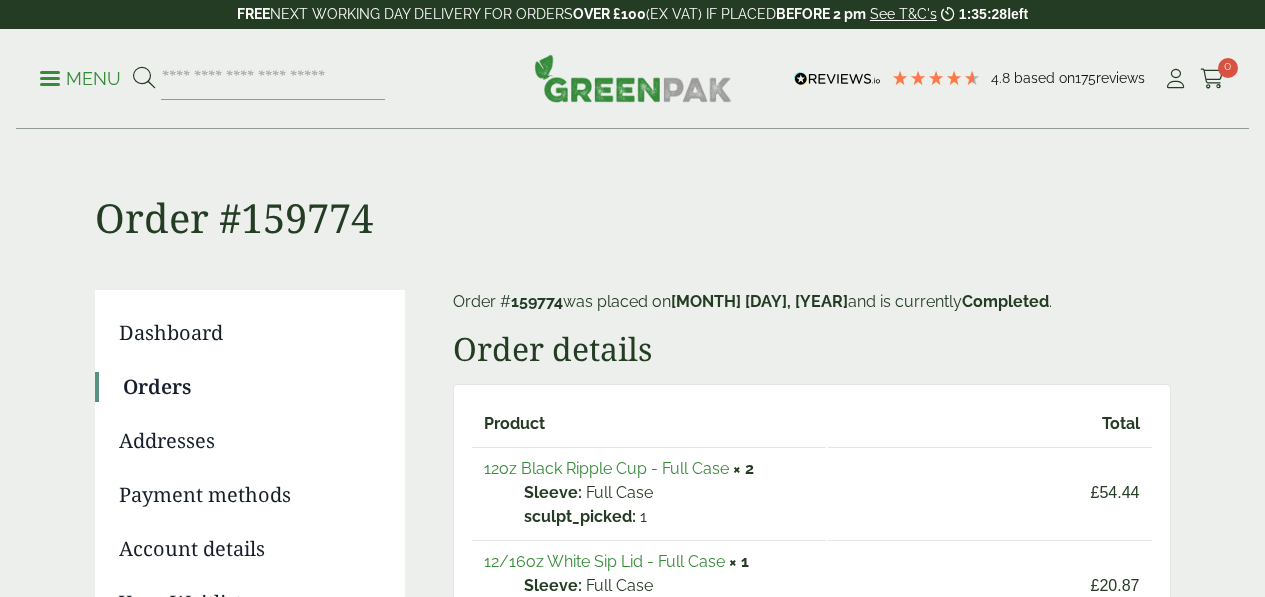 scroll, scrollTop: 0, scrollLeft: 0, axis: both 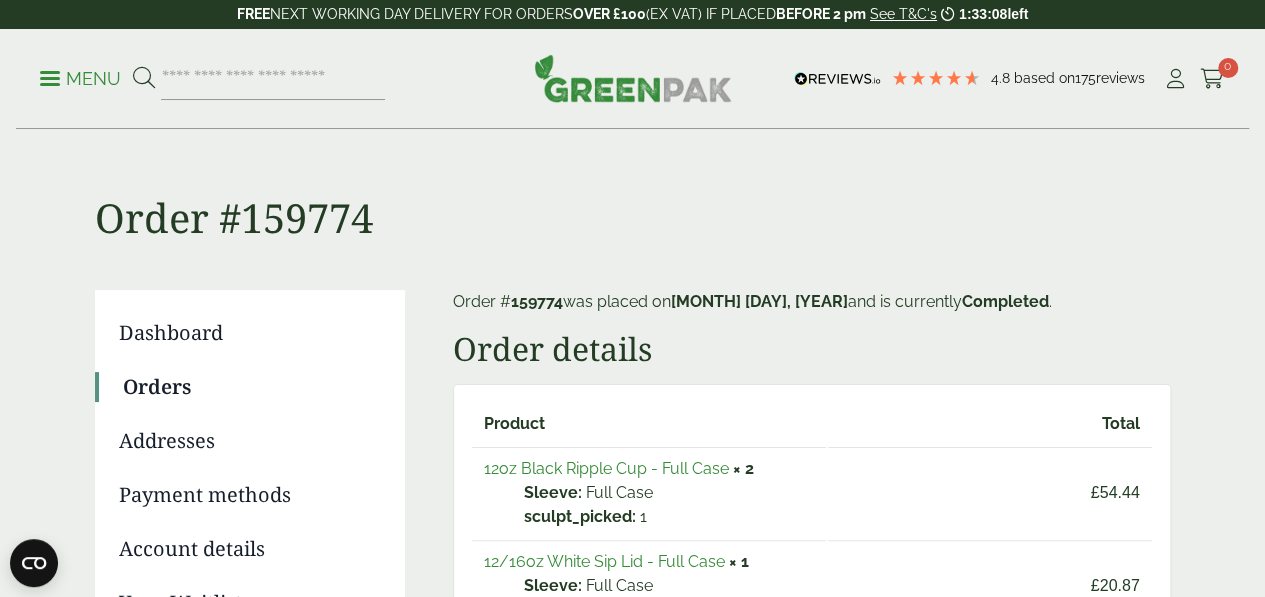 drag, startPoint x: 832, startPoint y: 375, endPoint x: 1052, endPoint y: -59, distance: 486.5758 